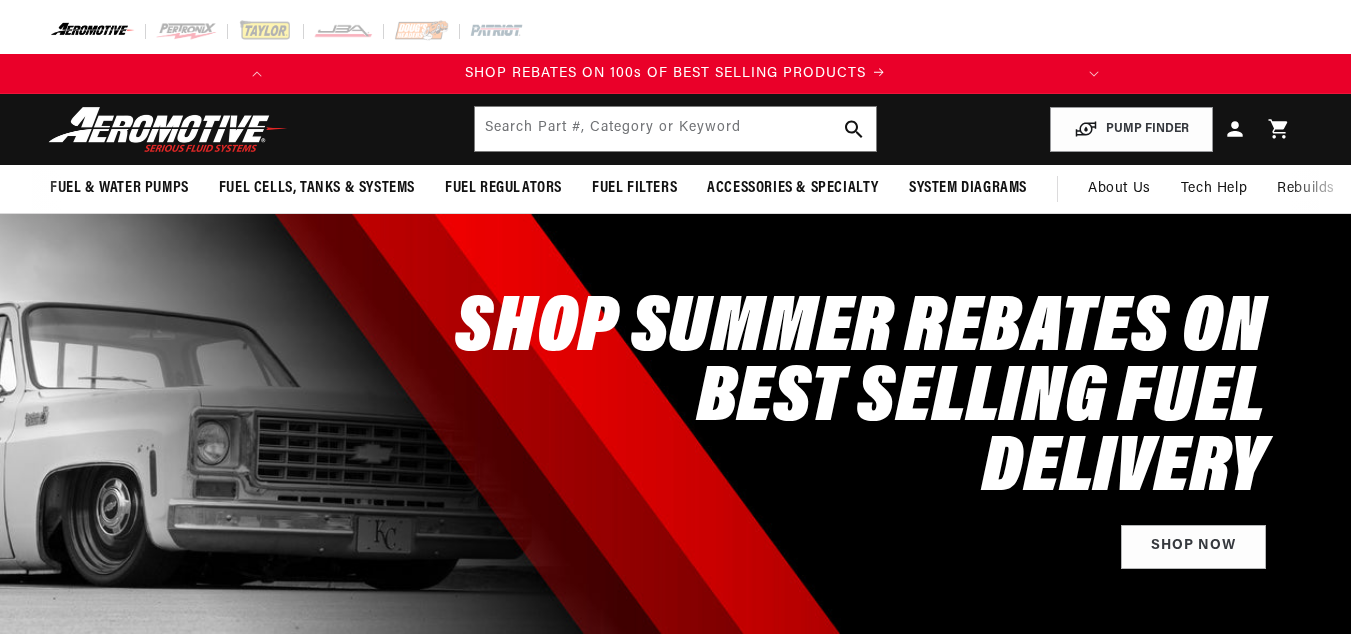 scroll, scrollTop: 0, scrollLeft: 0, axis: both 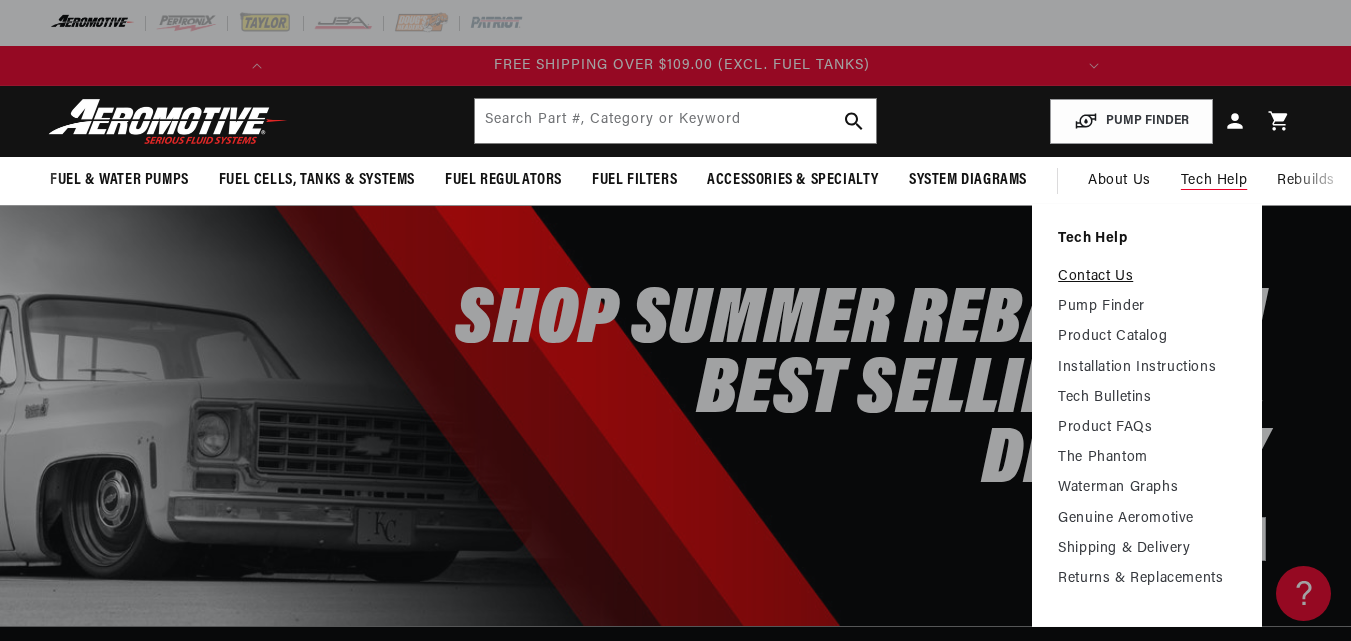 click on "Contact Us" at bounding box center (1147, 277) 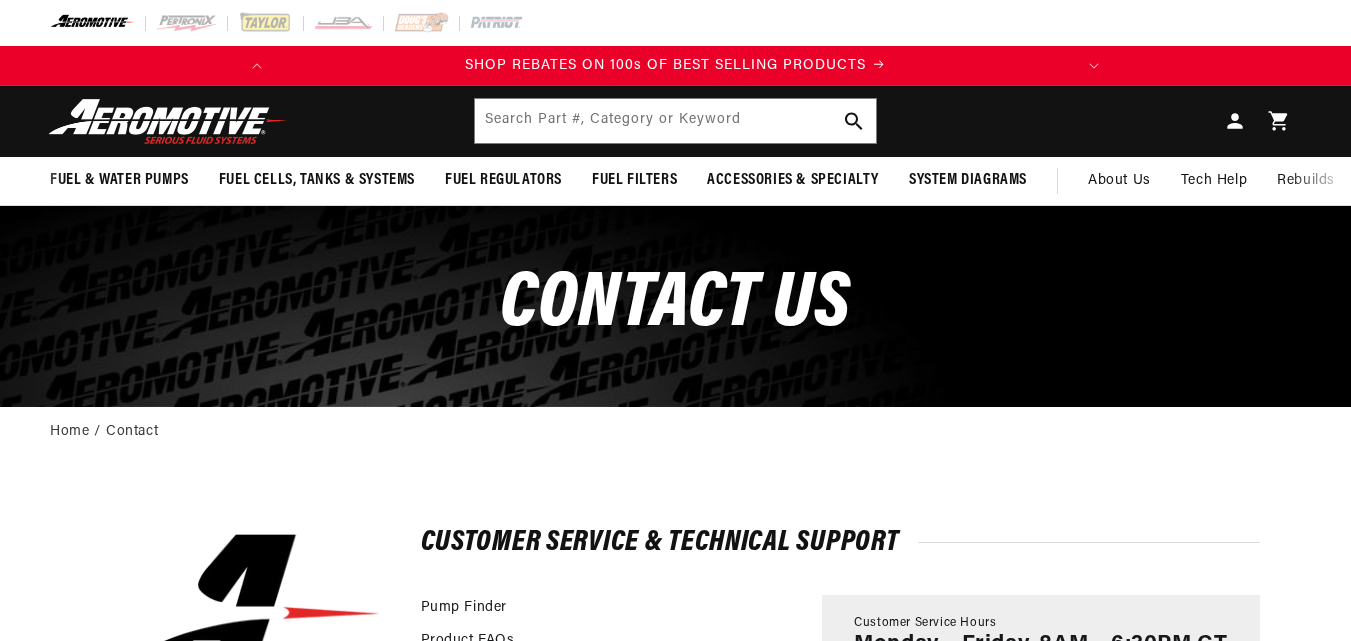 scroll, scrollTop: 300, scrollLeft: 0, axis: vertical 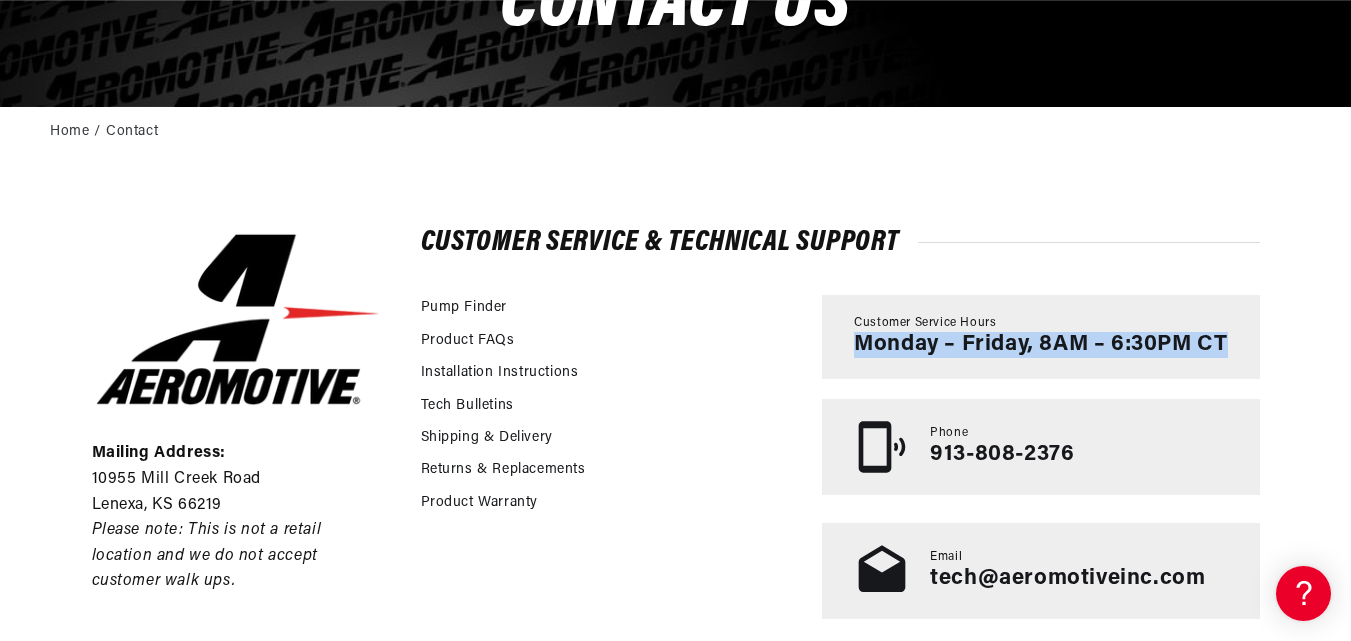 drag, startPoint x: 856, startPoint y: 336, endPoint x: 1230, endPoint y: 351, distance: 374.3007 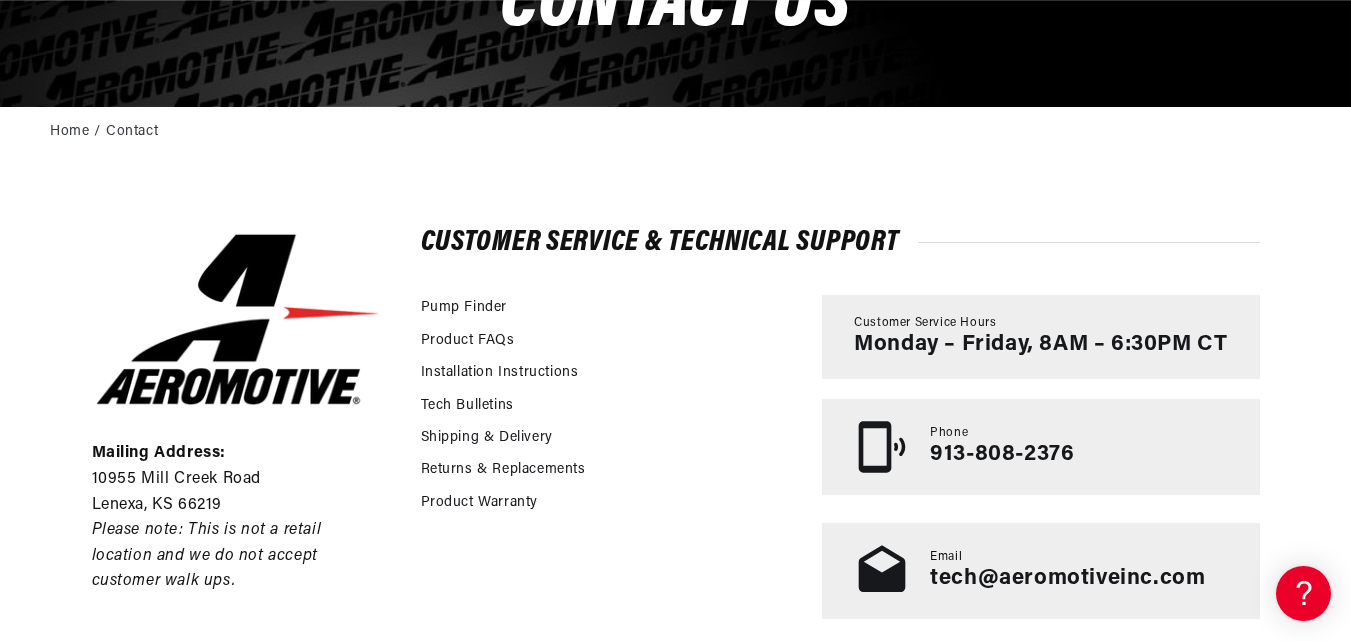 click on "Customer Service & Technical Support" at bounding box center [840, 242] 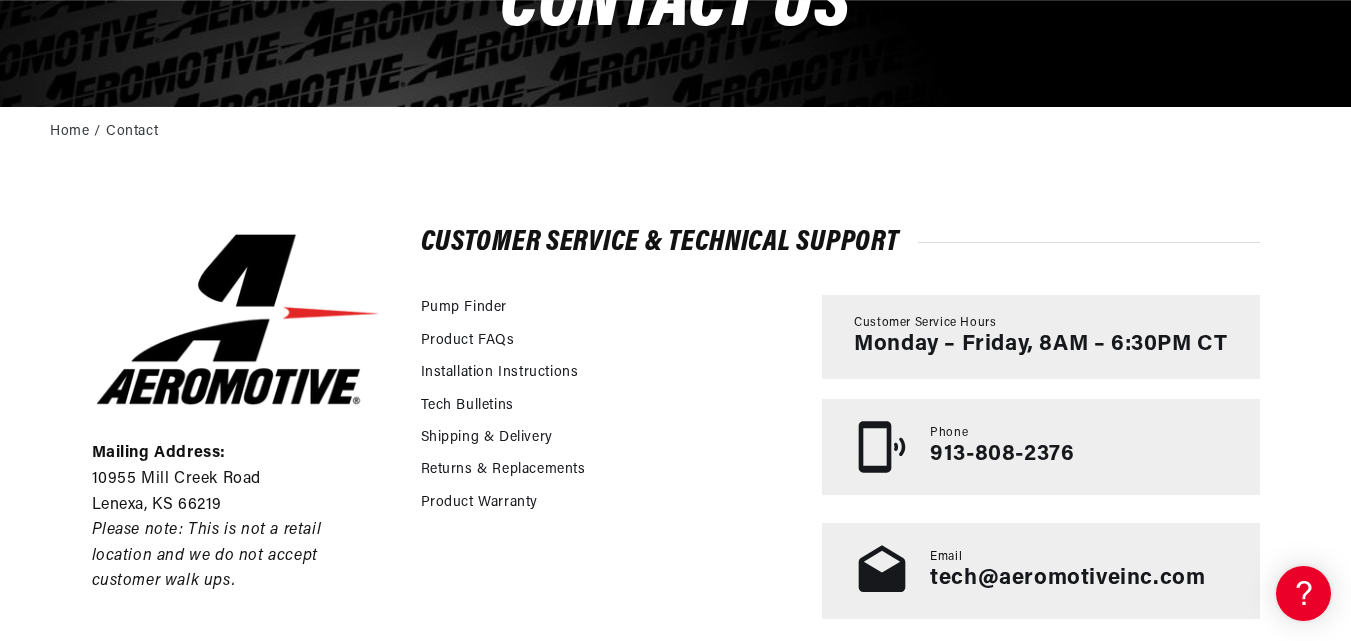 scroll, scrollTop: 0, scrollLeft: 791, axis: horizontal 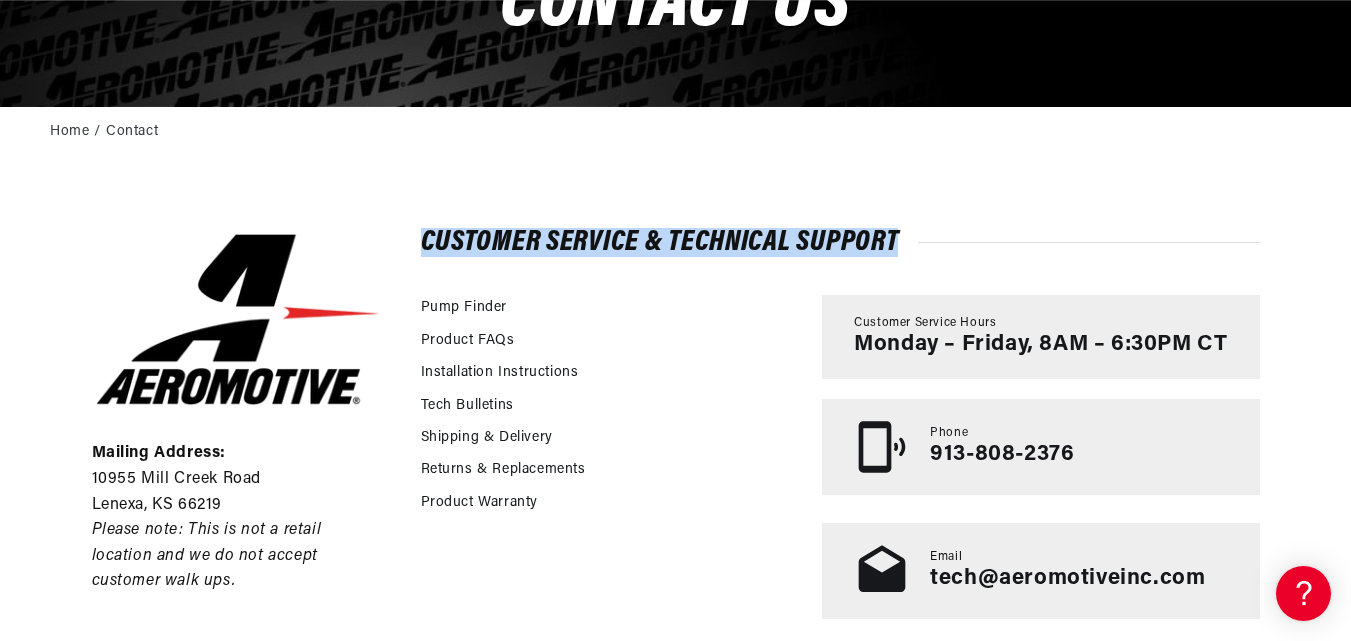 drag, startPoint x: 422, startPoint y: 246, endPoint x: 910, endPoint y: 224, distance: 488.49564 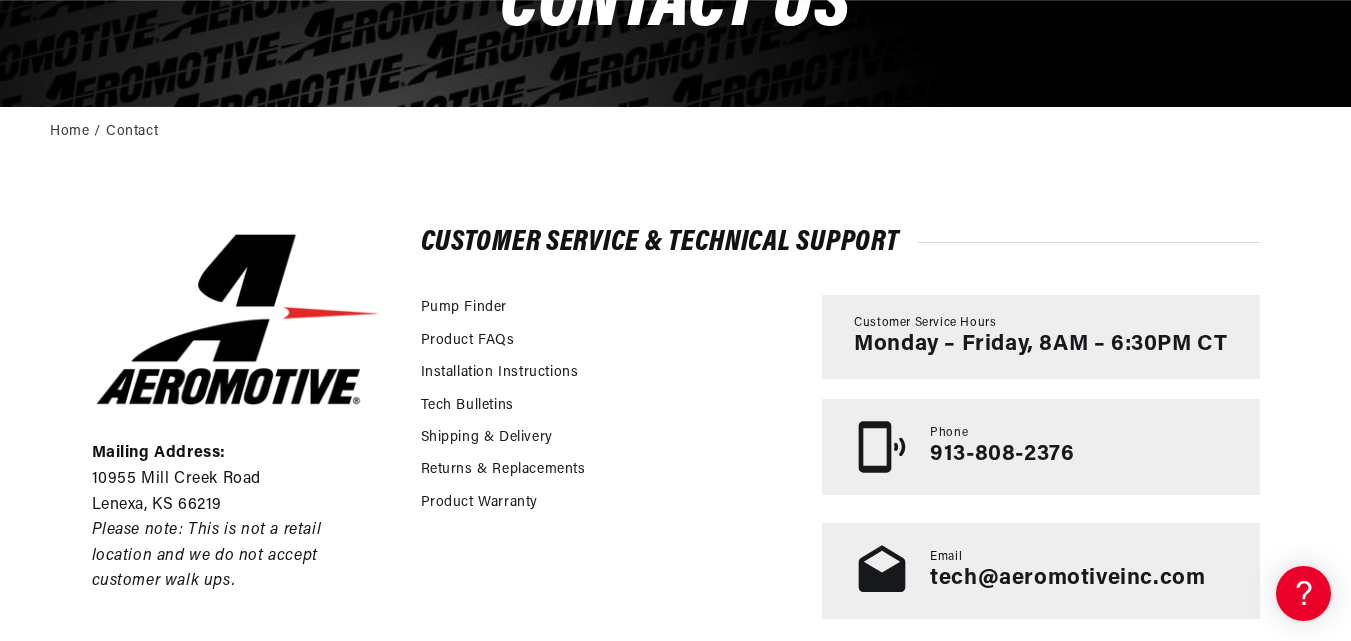 scroll, scrollTop: 0, scrollLeft: 0, axis: both 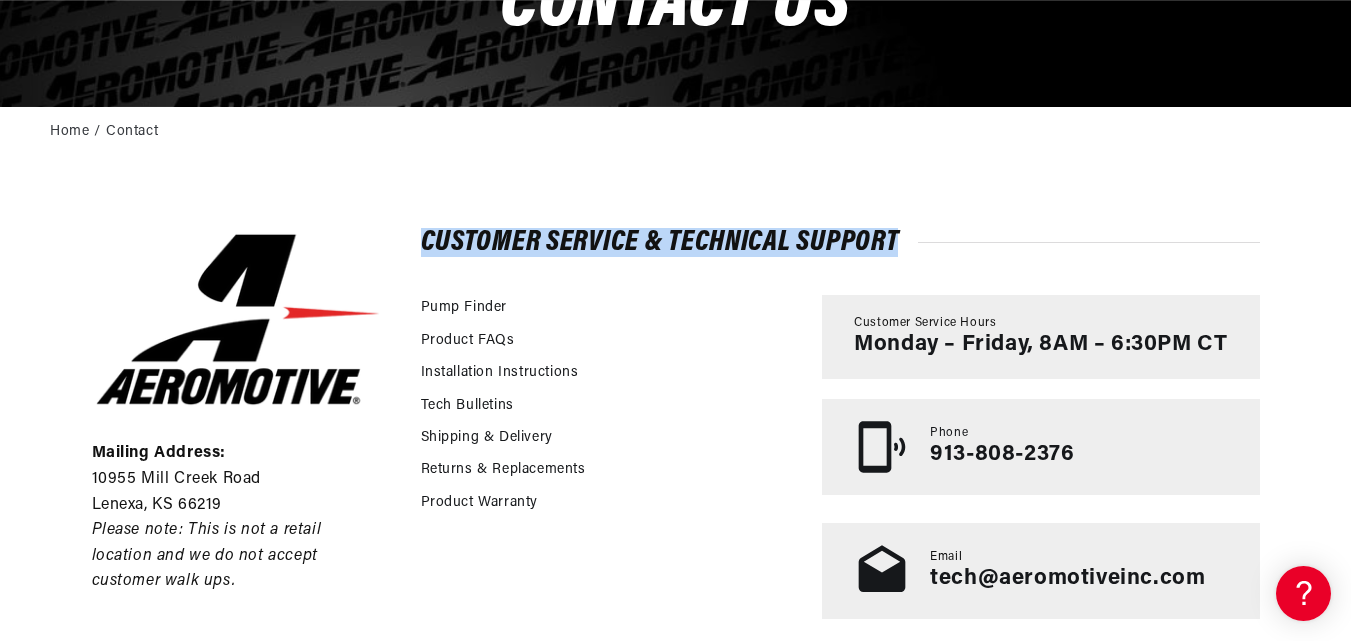 drag, startPoint x: 423, startPoint y: 242, endPoint x: 895, endPoint y: 231, distance: 472.12817 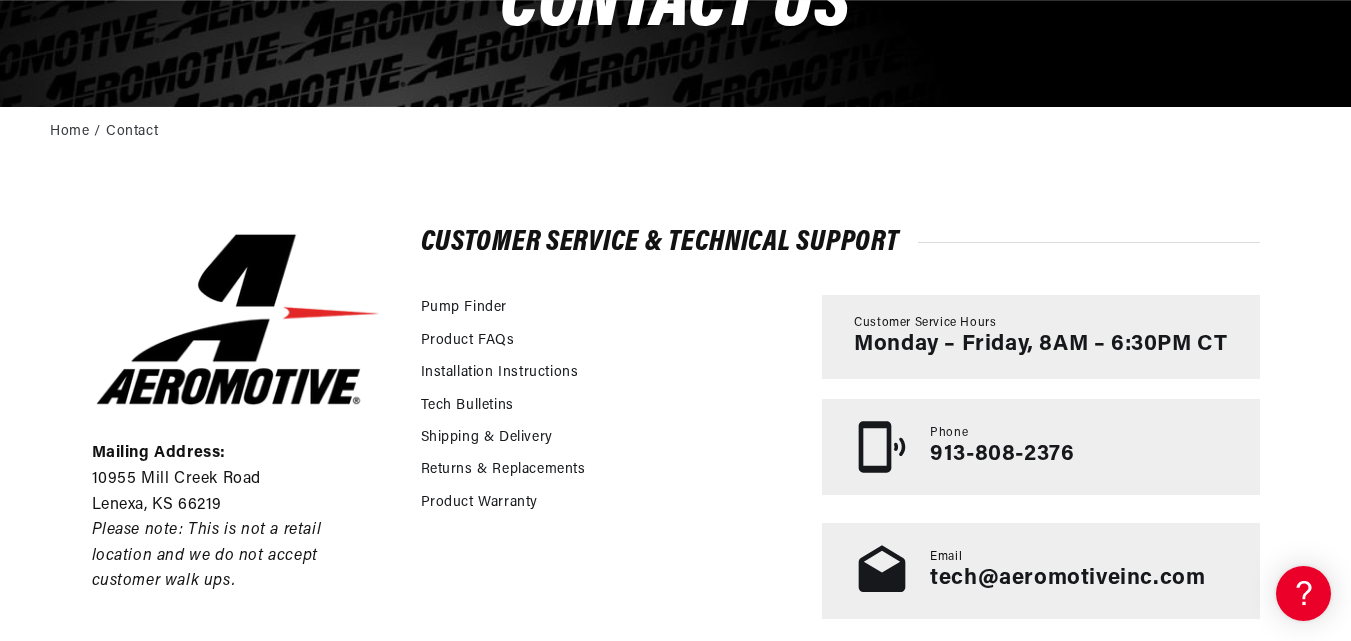 click on "Mailing Address: [NUMBER] [STREET] [CITY], [STATE] [ZIP] Please note: This is not a retail location and we do not accept customer walk ups.
Customer Service & Technical Support
Pump Finder
Product FAQs
Installation Instructions
Tech Bulletins
Shipping & Delivery" at bounding box center (676, 424) 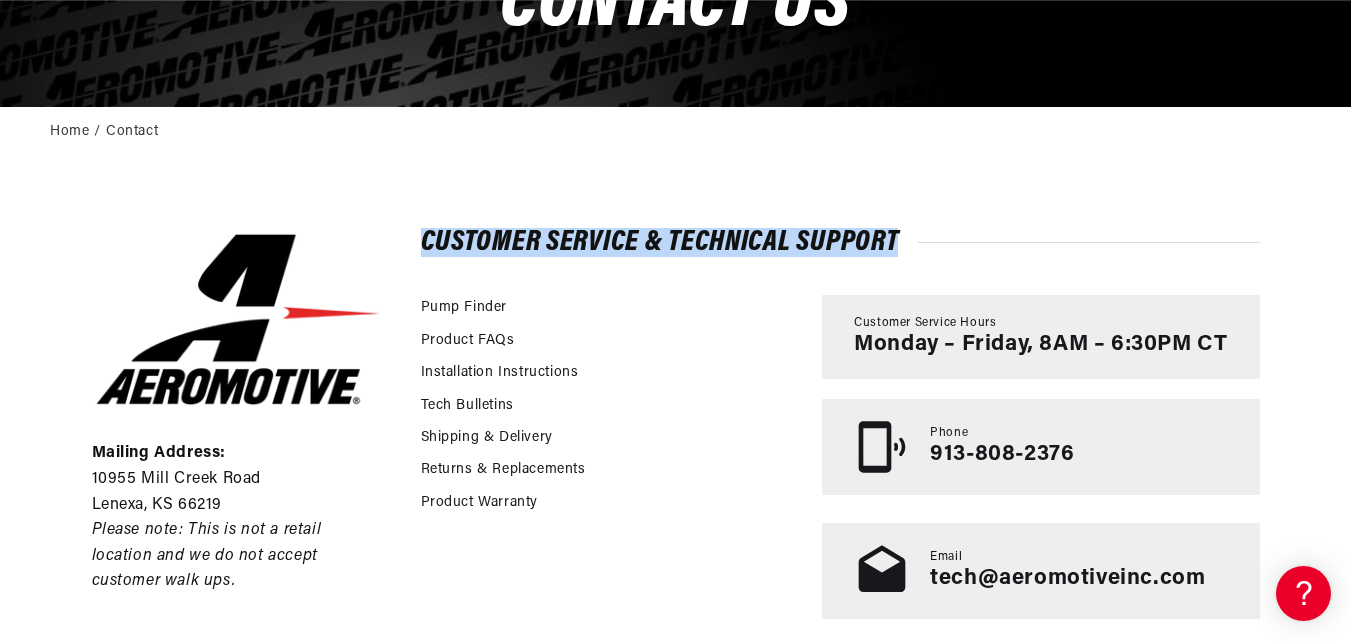 scroll, scrollTop: 0, scrollLeft: 0, axis: both 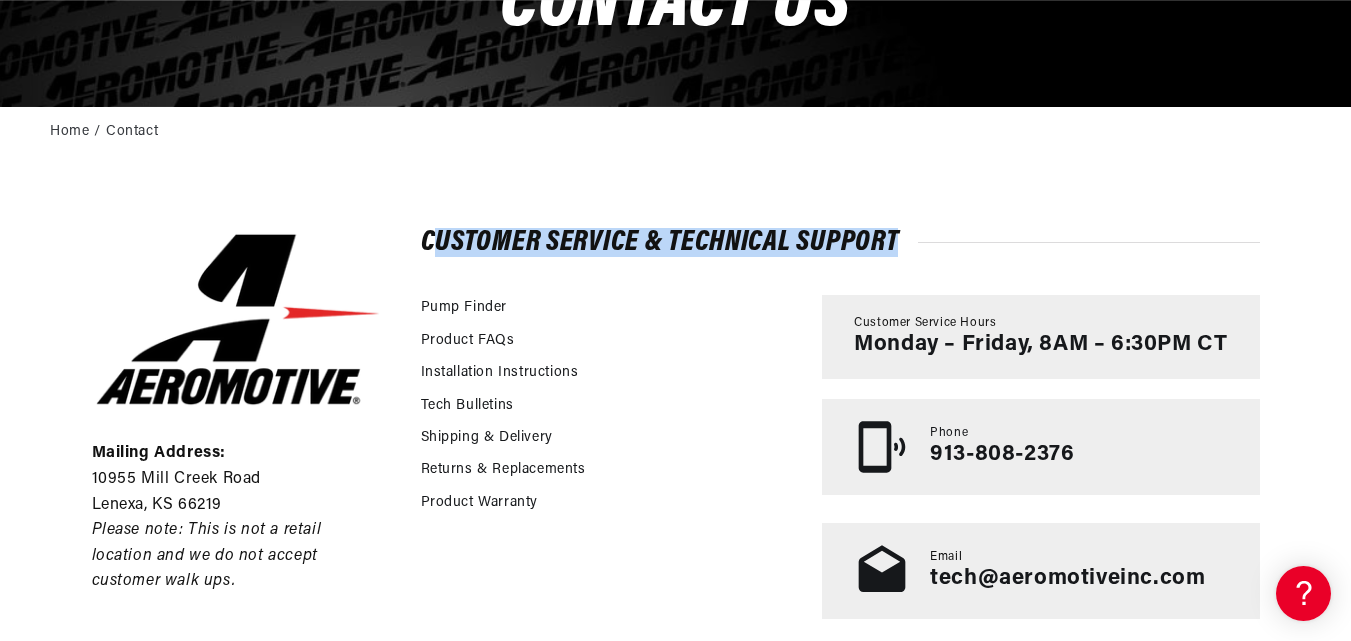 drag, startPoint x: 428, startPoint y: 239, endPoint x: 928, endPoint y: 225, distance: 500.19595 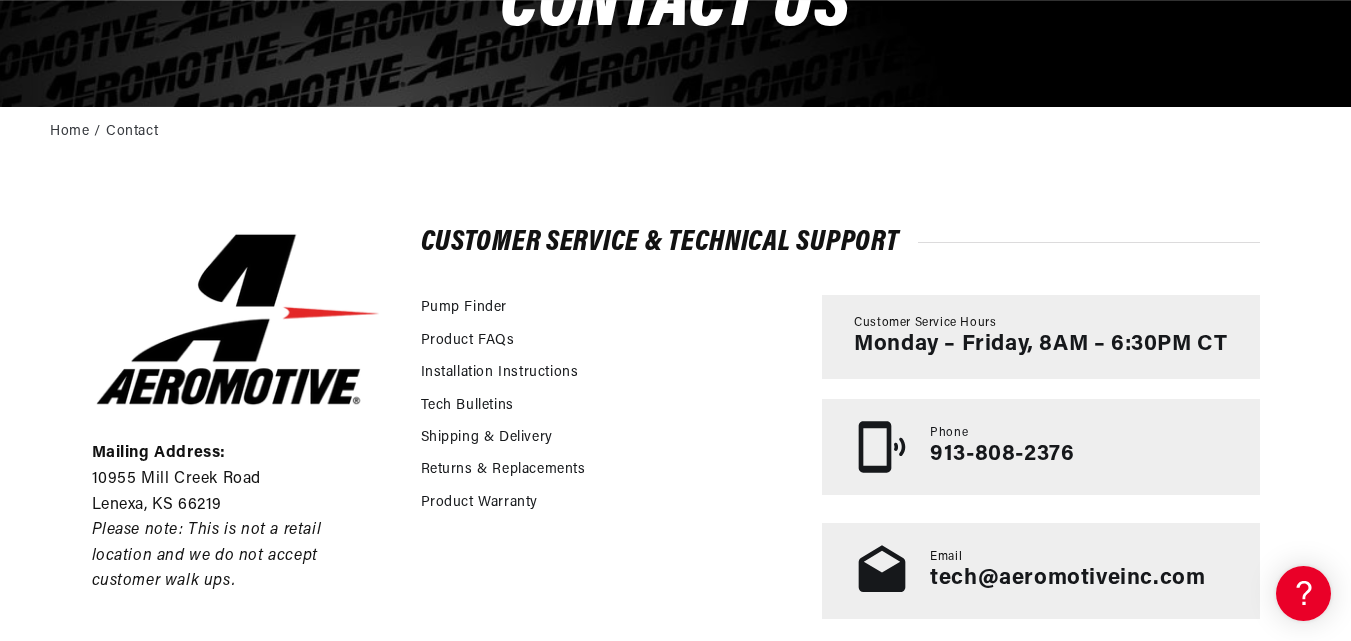 click on "Mailing Address: [NUMBER] [STREET] [CITY], [STATE] [ZIP] Please note: This is not a retail location and we do not accept customer walk ups.
Customer Service & Technical Support
Pump Finder
Product FAQs
Installation Instructions
Tech Bulletins
Shipping & Delivery" at bounding box center (676, 424) 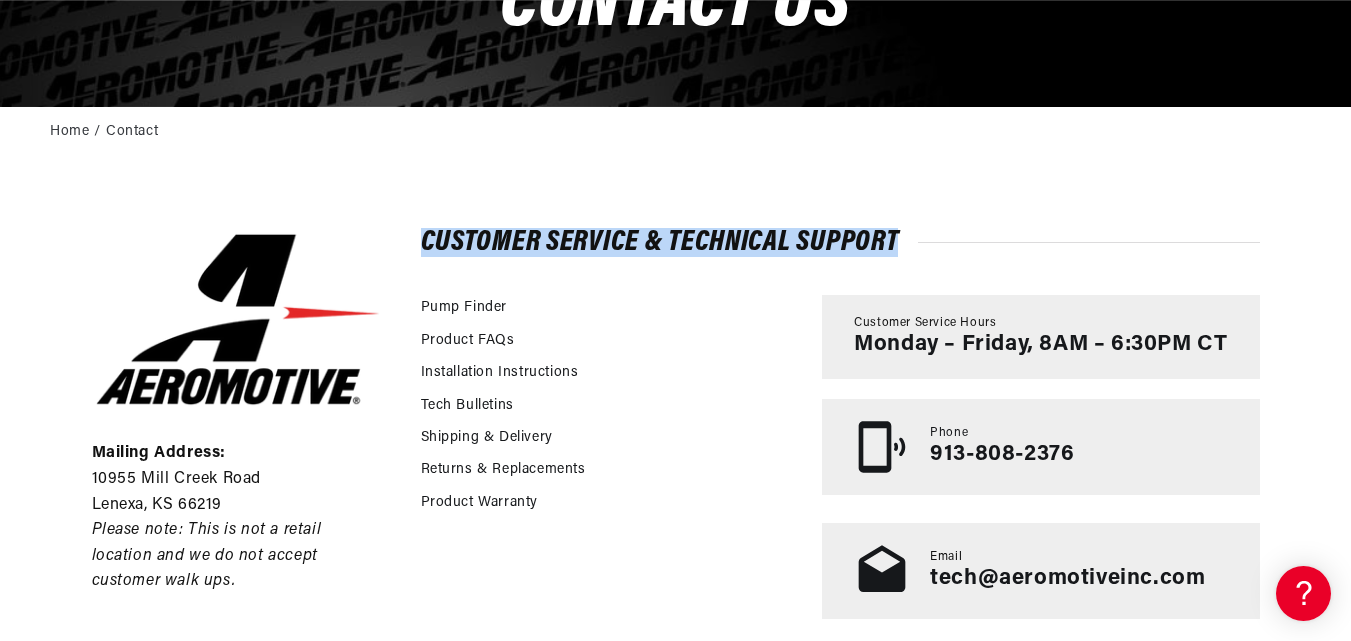 drag, startPoint x: 422, startPoint y: 240, endPoint x: 896, endPoint y: 239, distance: 474.00107 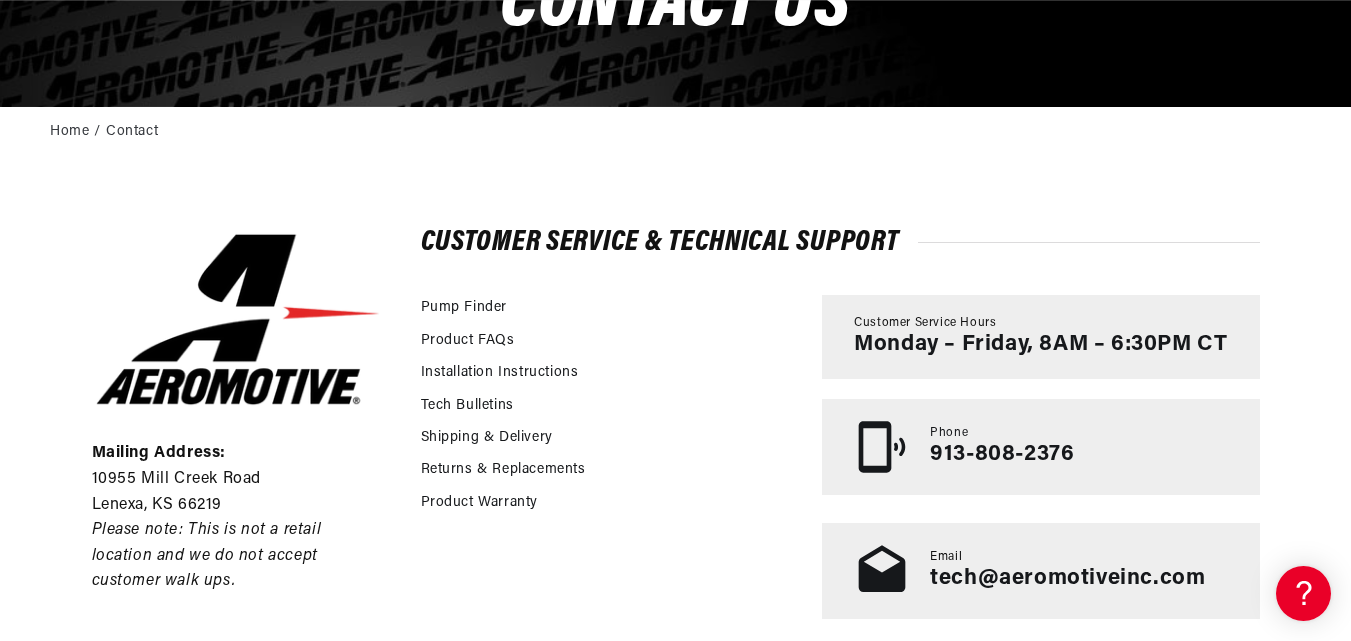 scroll, scrollTop: 0, scrollLeft: 791, axis: horizontal 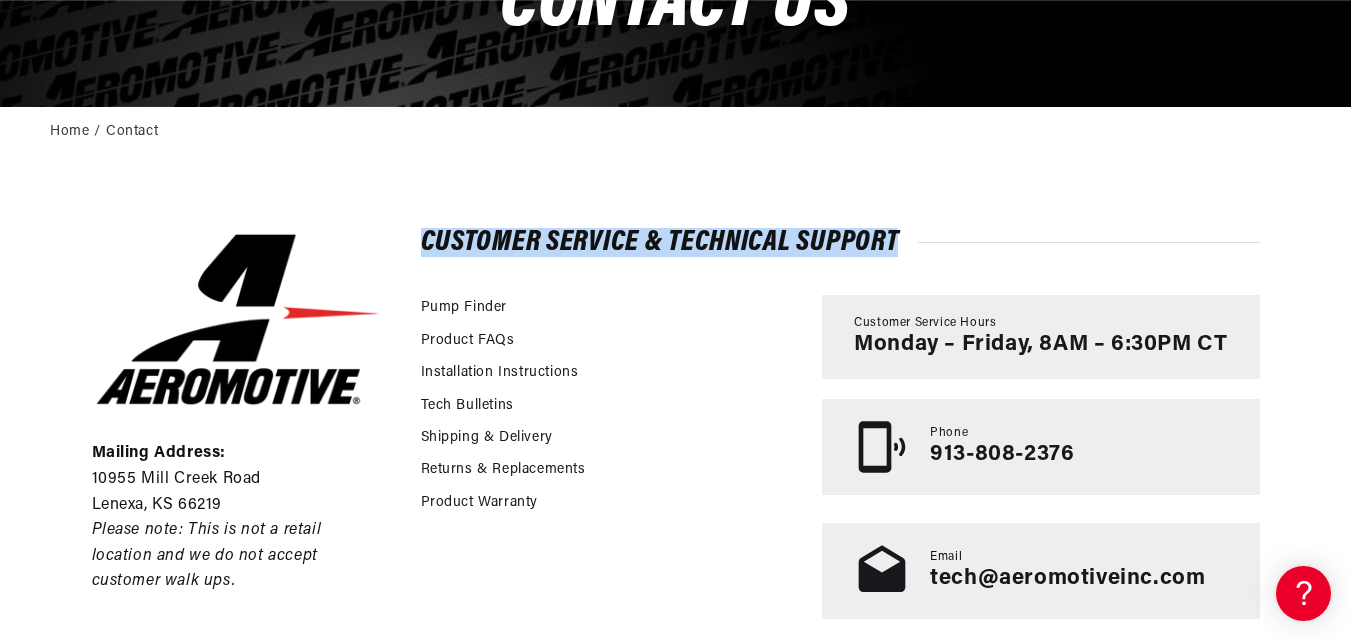 drag, startPoint x: 422, startPoint y: 240, endPoint x: 900, endPoint y: 240, distance: 478 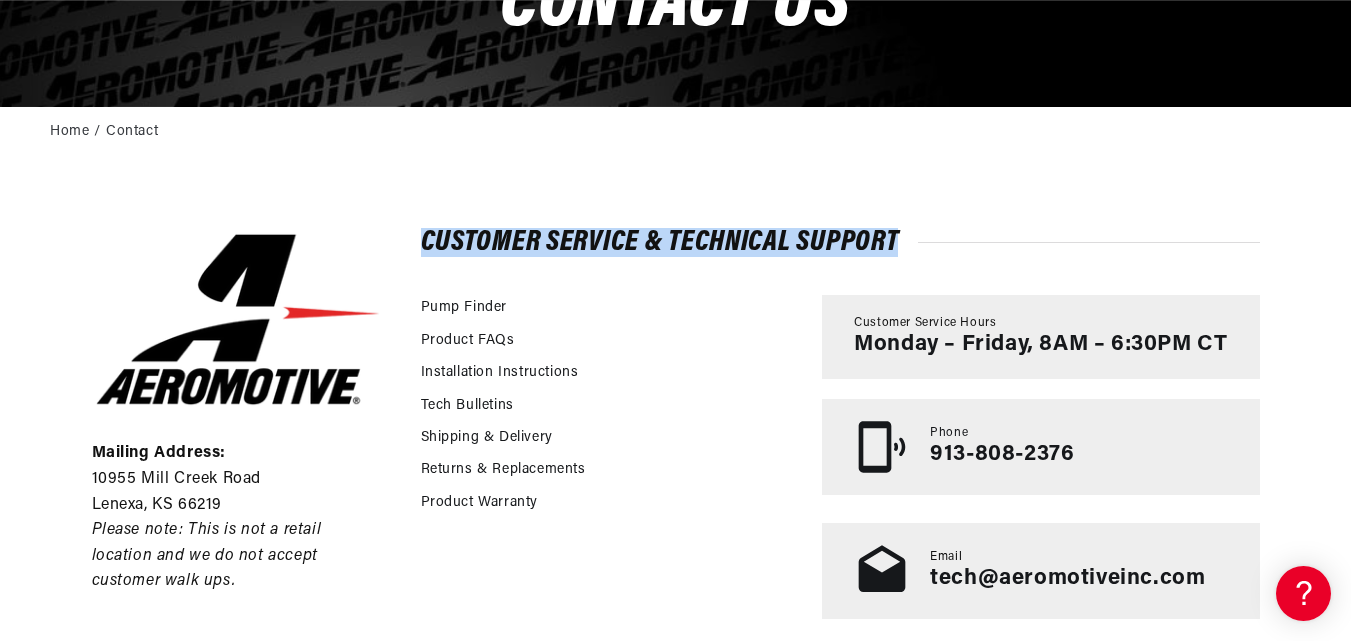 drag, startPoint x: 419, startPoint y: 237, endPoint x: 913, endPoint y: 240, distance: 494.0091 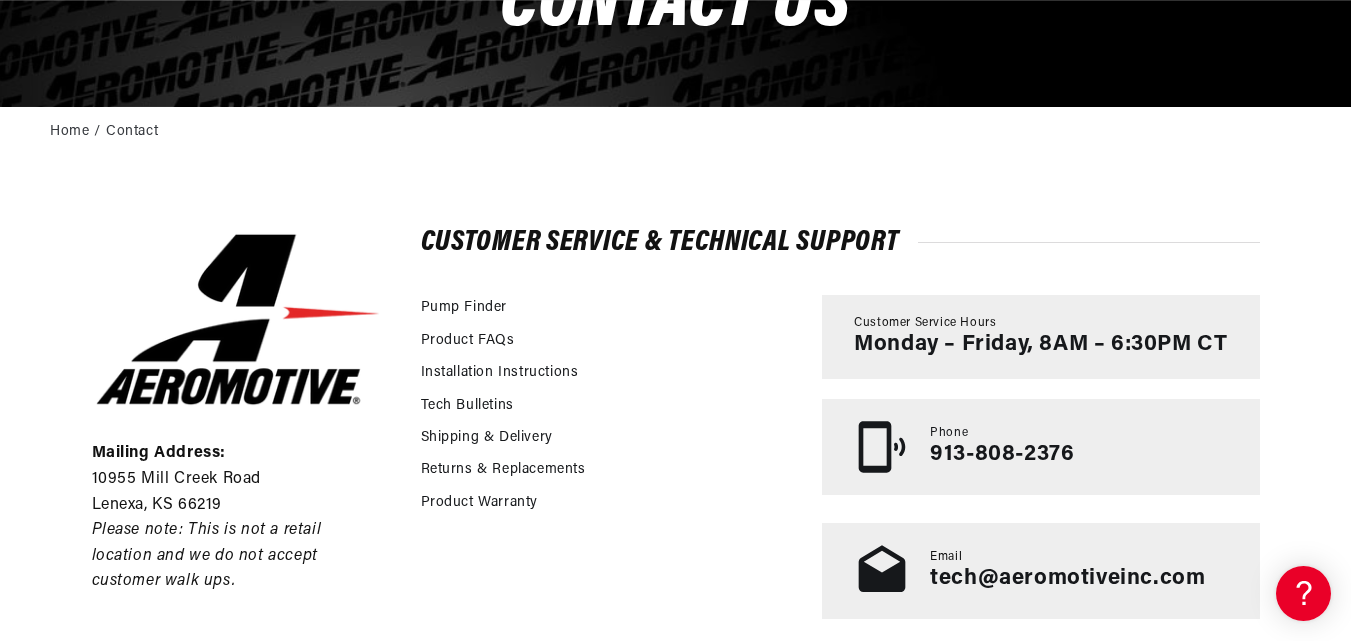 click on "Customer Service & Technical Support" at bounding box center [840, 242] 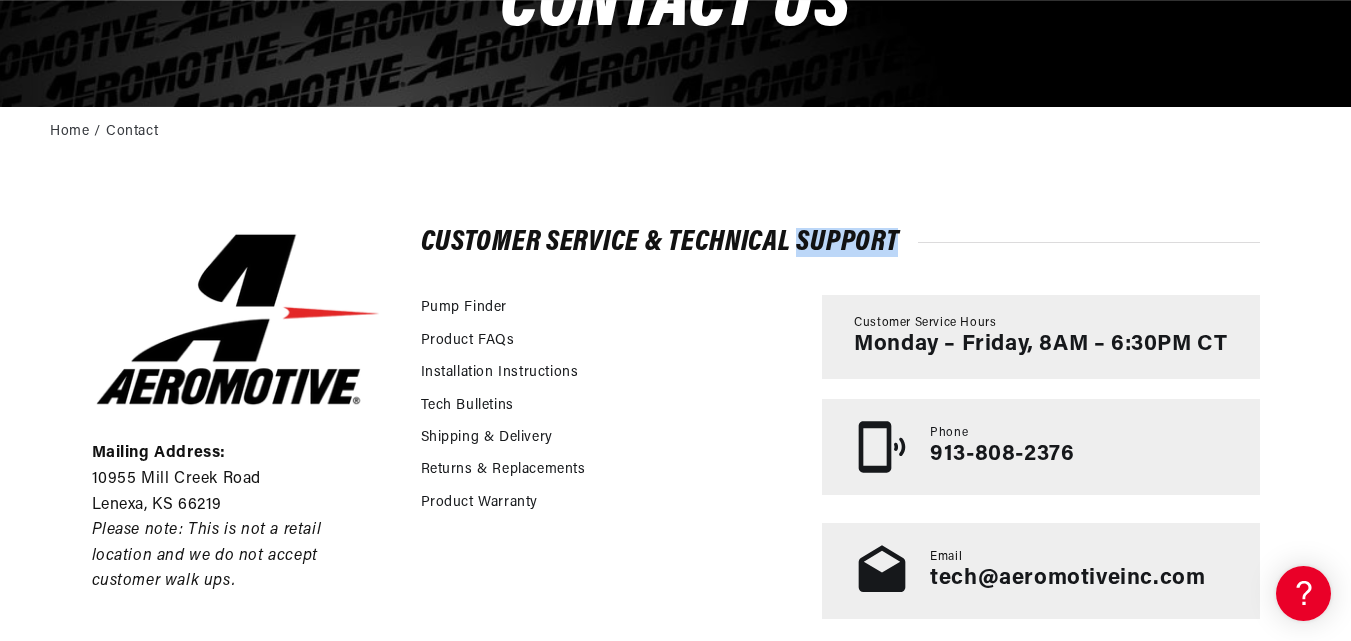click on "Customer Service & Technical Support" at bounding box center [840, 242] 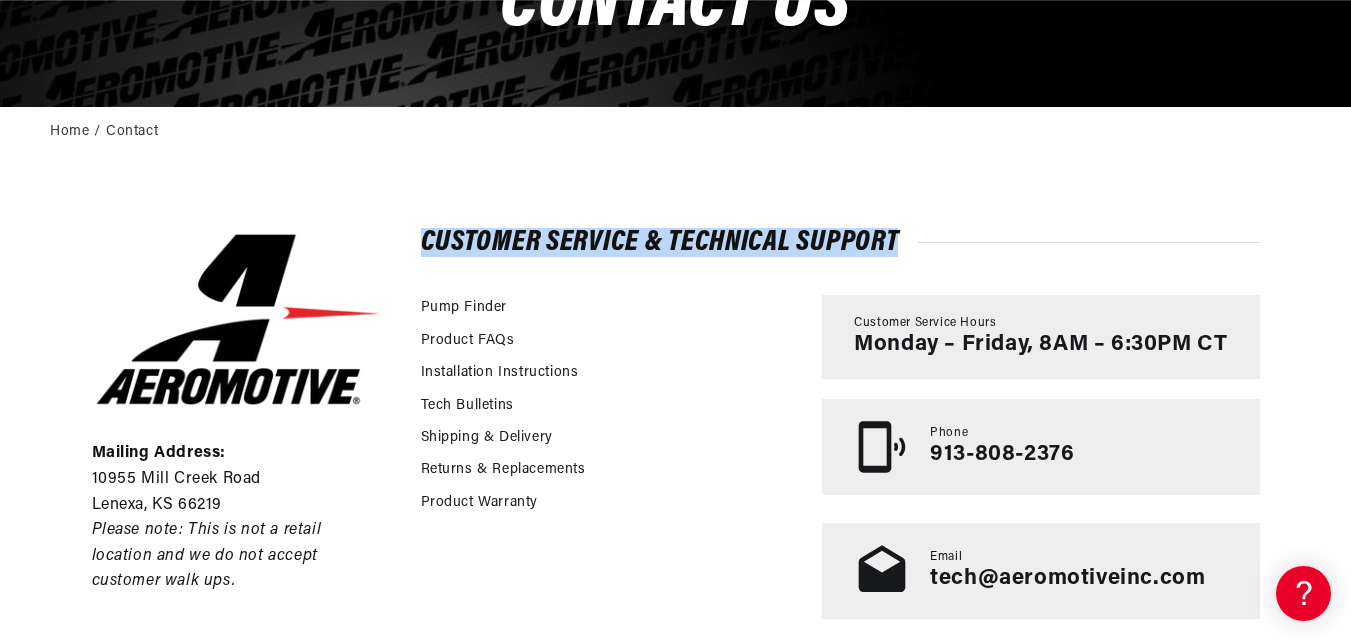 click on "Customer Service & Technical Support" at bounding box center [840, 242] 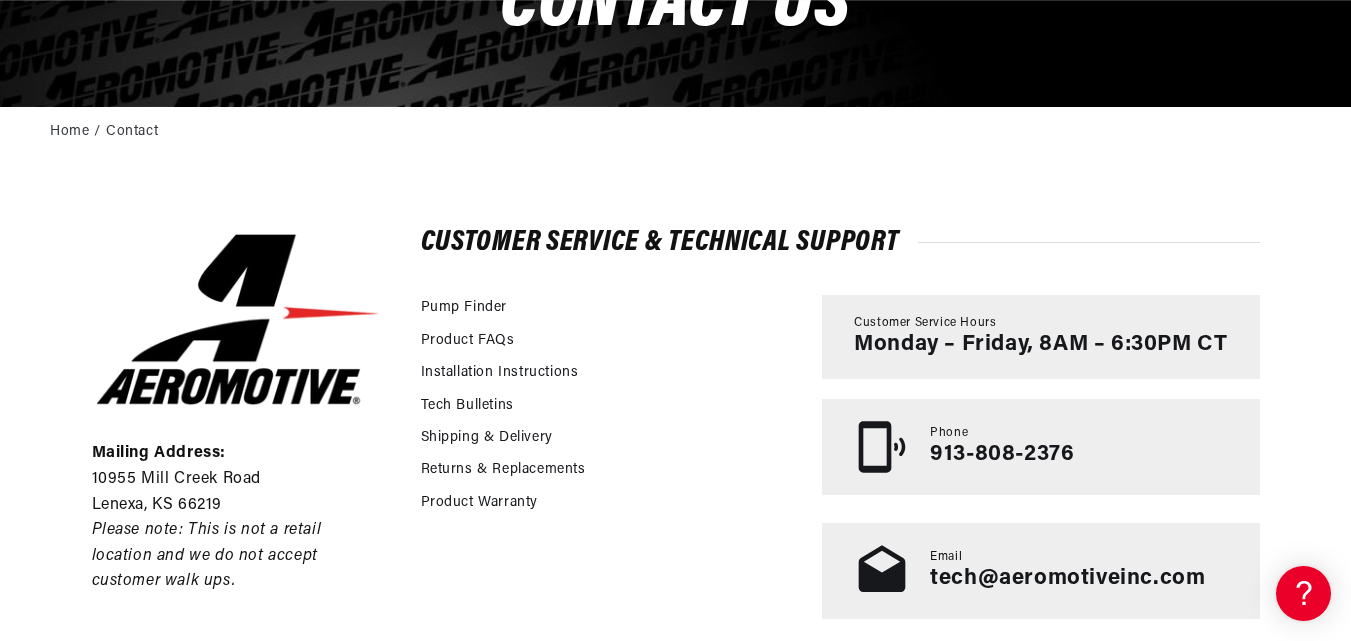 click on "Customer Service & Technical Support" at bounding box center (840, 242) 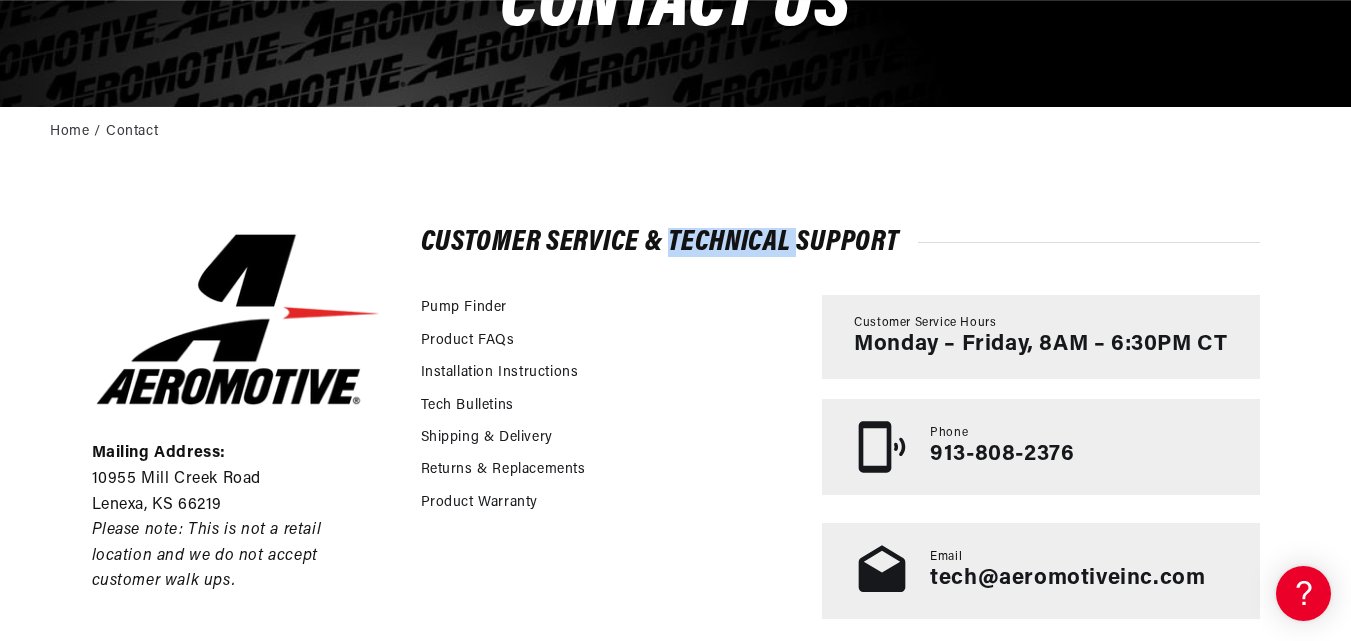 click on "Customer Service & Technical Support" at bounding box center (840, 242) 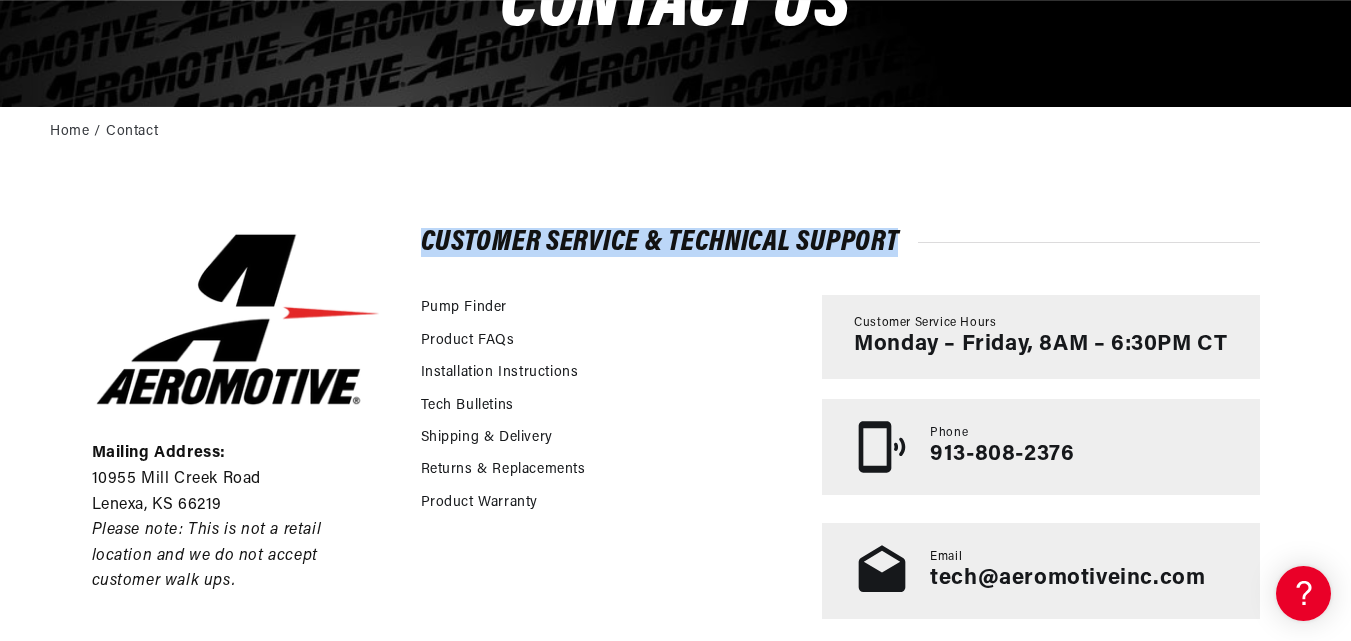 click on "Customer Service & Technical Support" at bounding box center (840, 242) 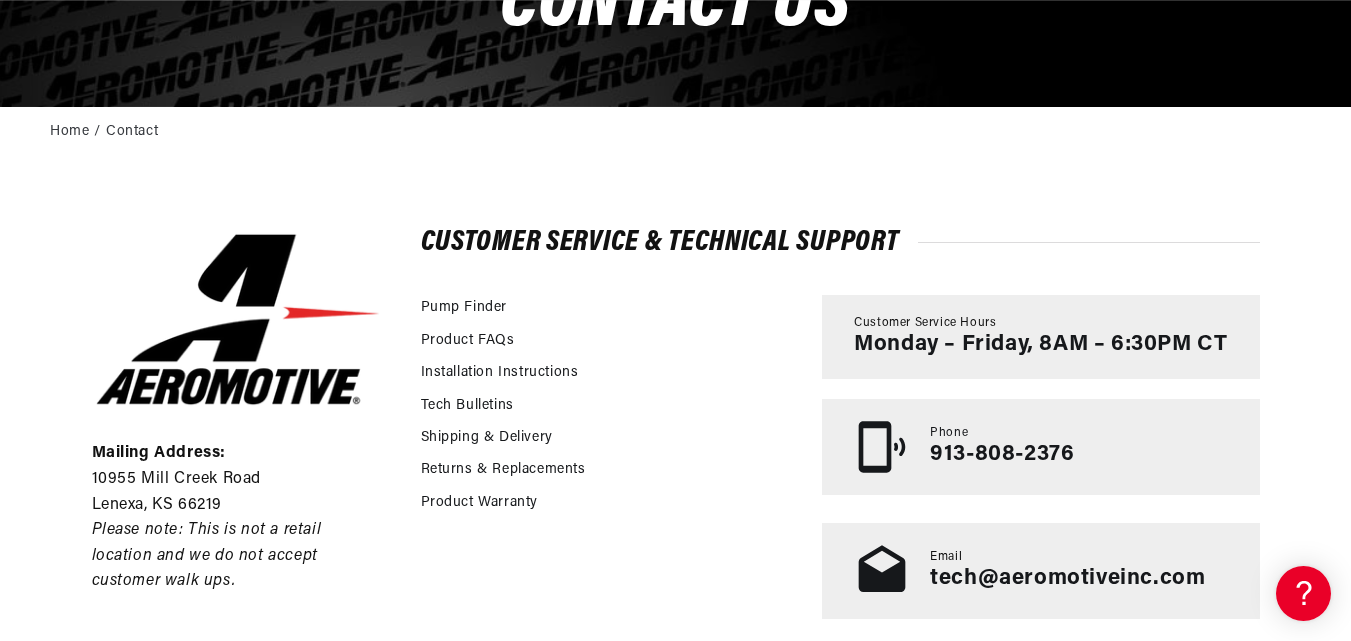 click on "Mailing Address: [NUMBER] [STREET] [CITY], [STATE] [ZIP] Please note: This is not a retail location and we do not accept customer walk ups.
Customer Service & Technical Support
Pump Finder
Product FAQs
Installation Instructions
Tech Bulletins
Shipping & Delivery" at bounding box center [676, 424] 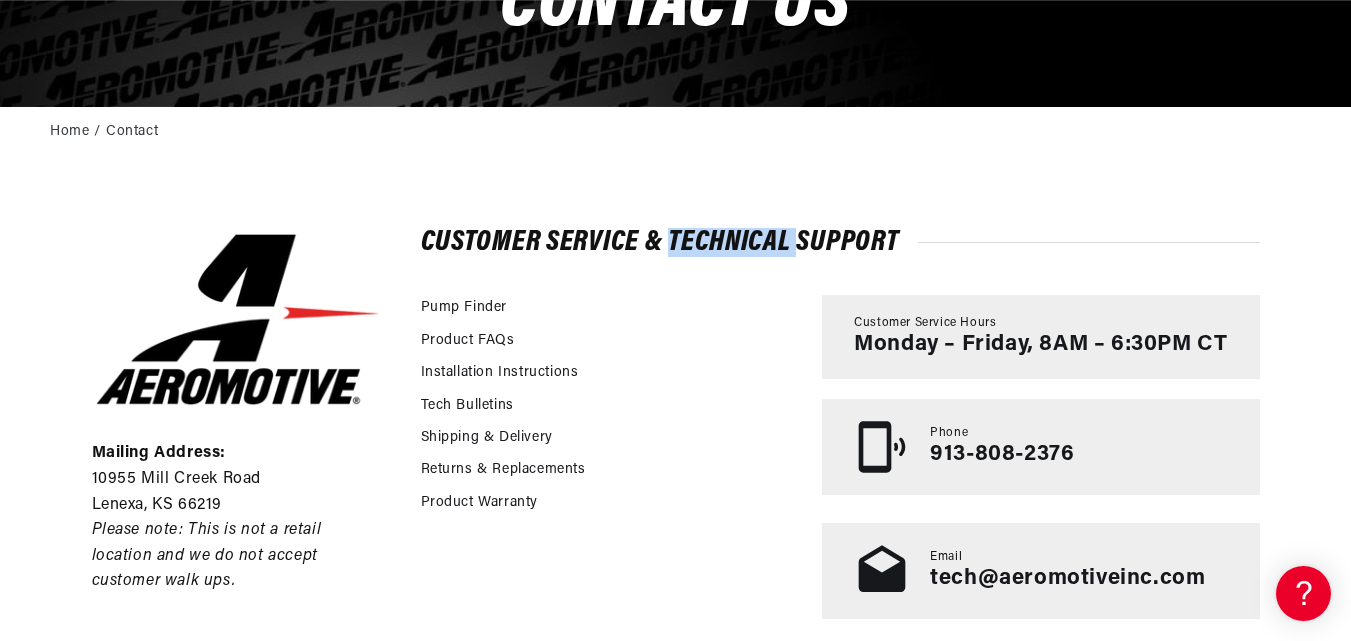 click on "Mailing Address: [NUMBER] [STREET] [CITY], [STATE] [ZIP] Please note: This is not a retail location and we do not accept customer walk ups.
Customer Service & Technical Support
Pump Finder
Product FAQs
Installation Instructions
Tech Bulletins
Shipping & Delivery" at bounding box center [676, 424] 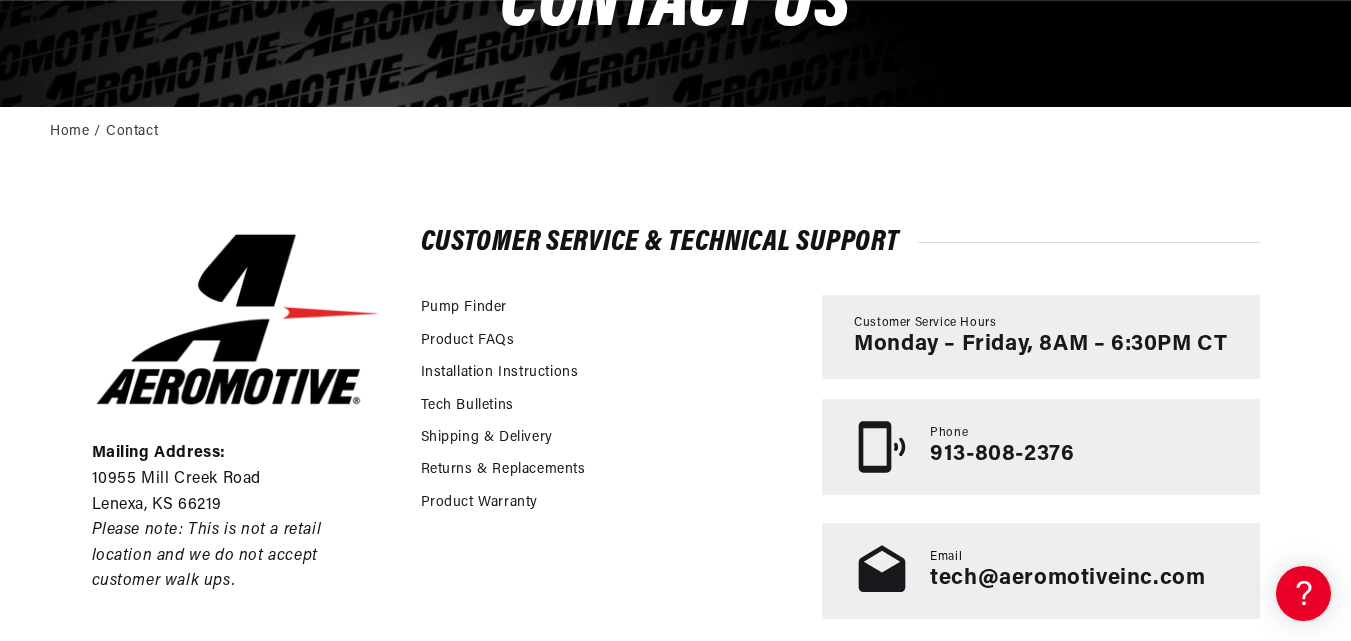 click on "Customer Service & Technical Support" at bounding box center (840, 242) 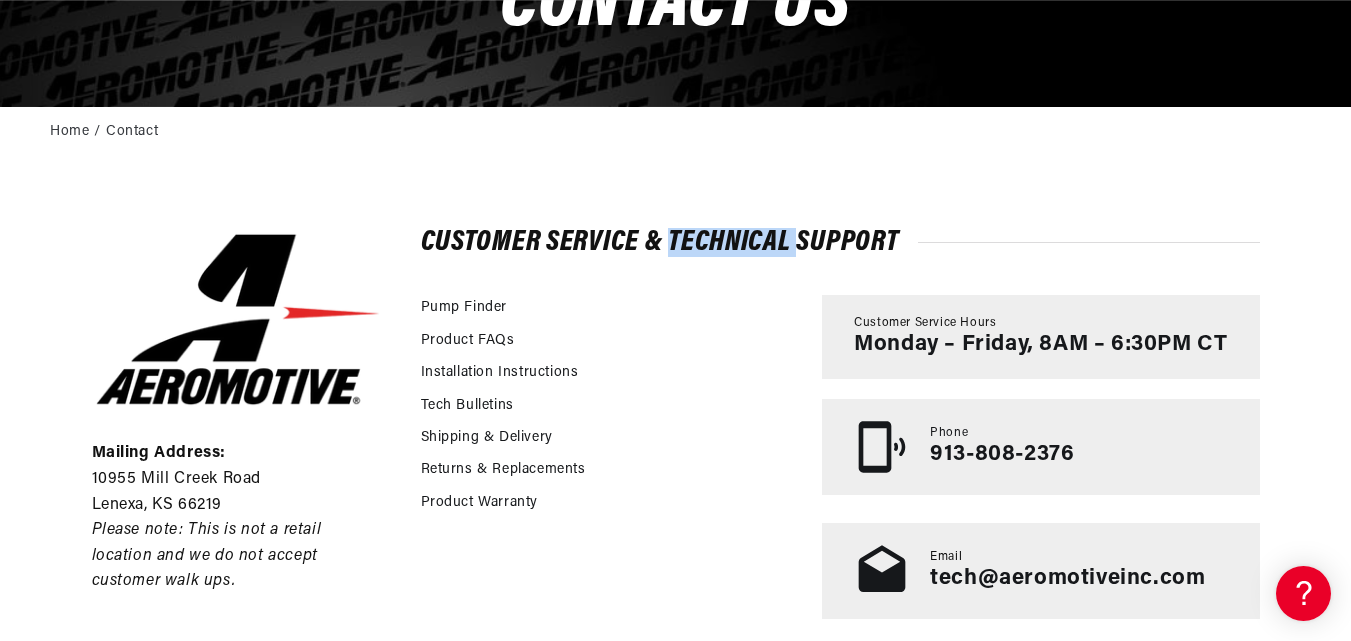 click on "Customer Service & Technical Support" at bounding box center [840, 242] 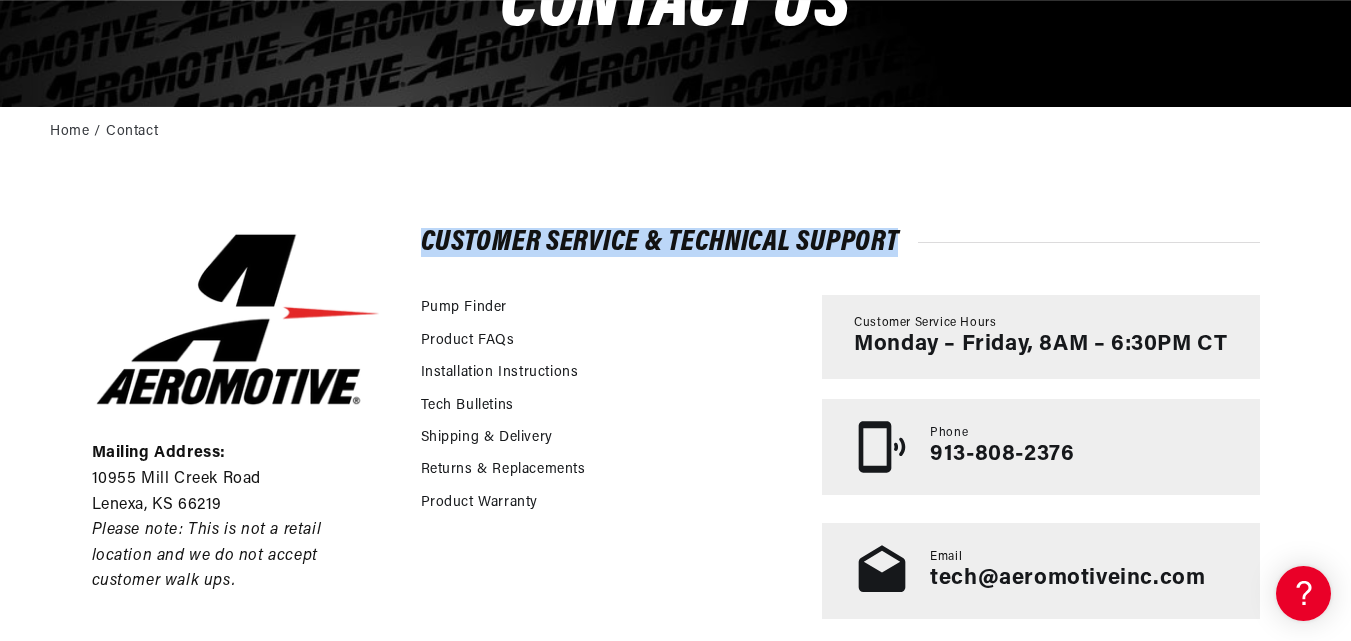 click on "Customer Service & Technical Support" at bounding box center (840, 242) 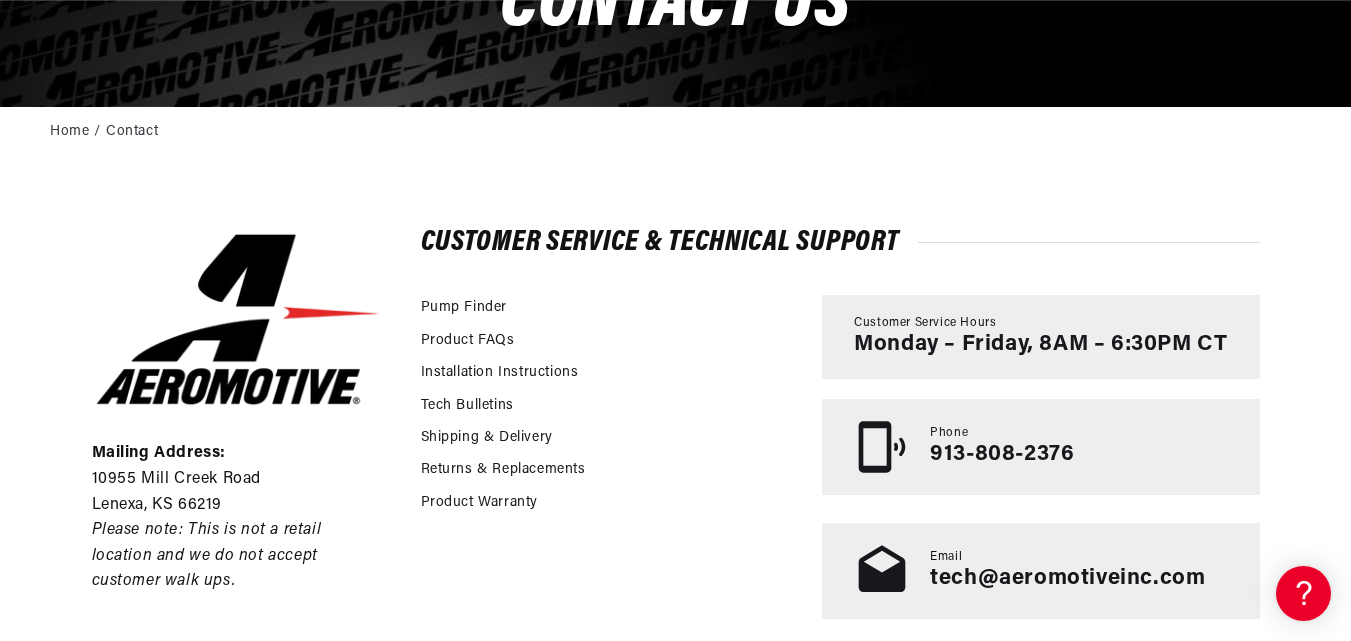 scroll, scrollTop: 0, scrollLeft: 0, axis: both 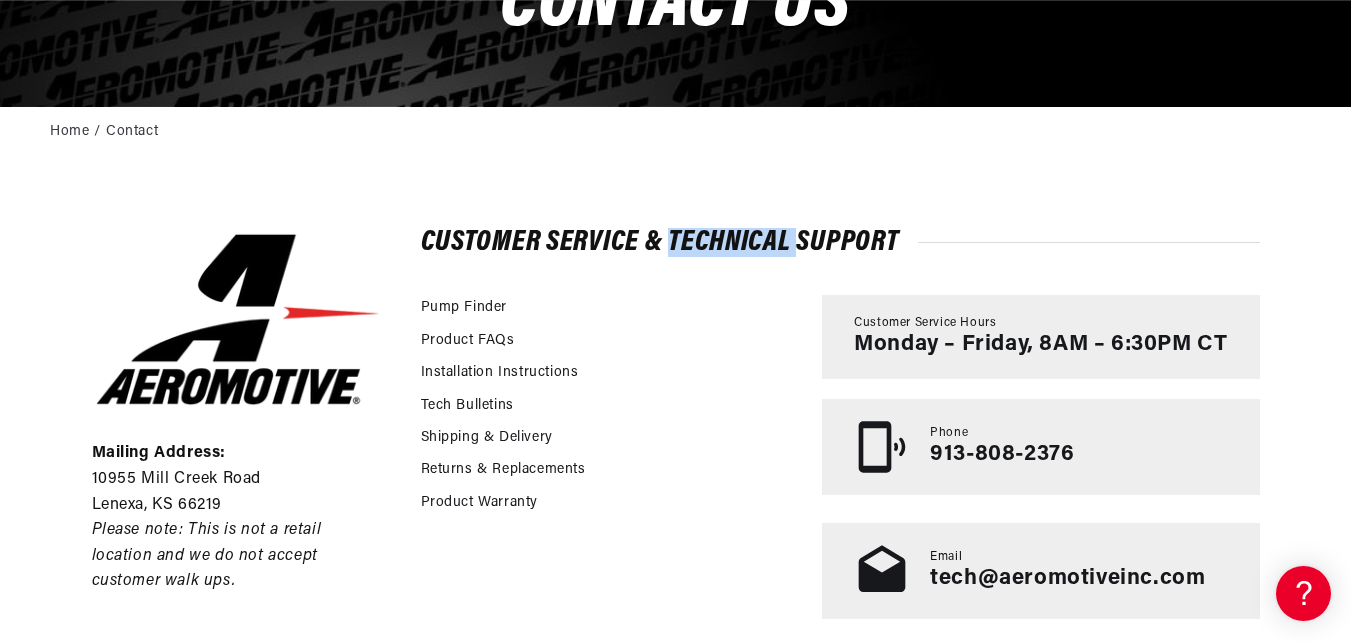 click on "Customer Service & Technical Support" at bounding box center (840, 242) 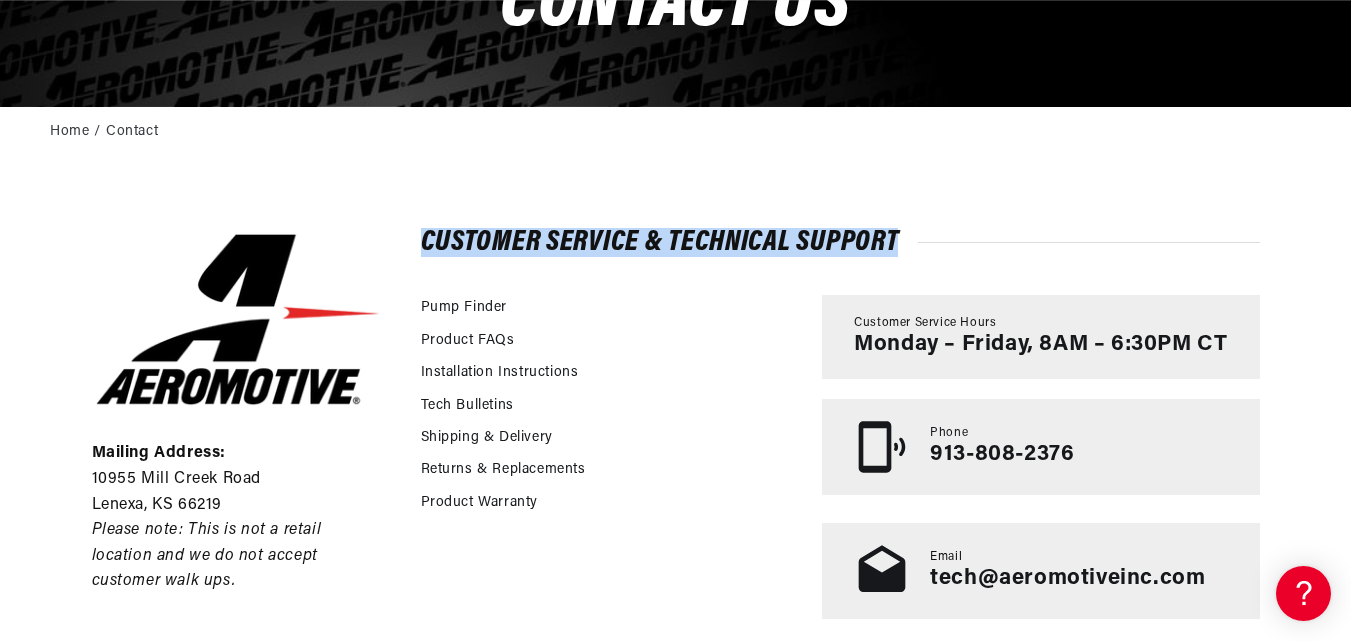 click on "Customer Service & Technical Support" at bounding box center [840, 242] 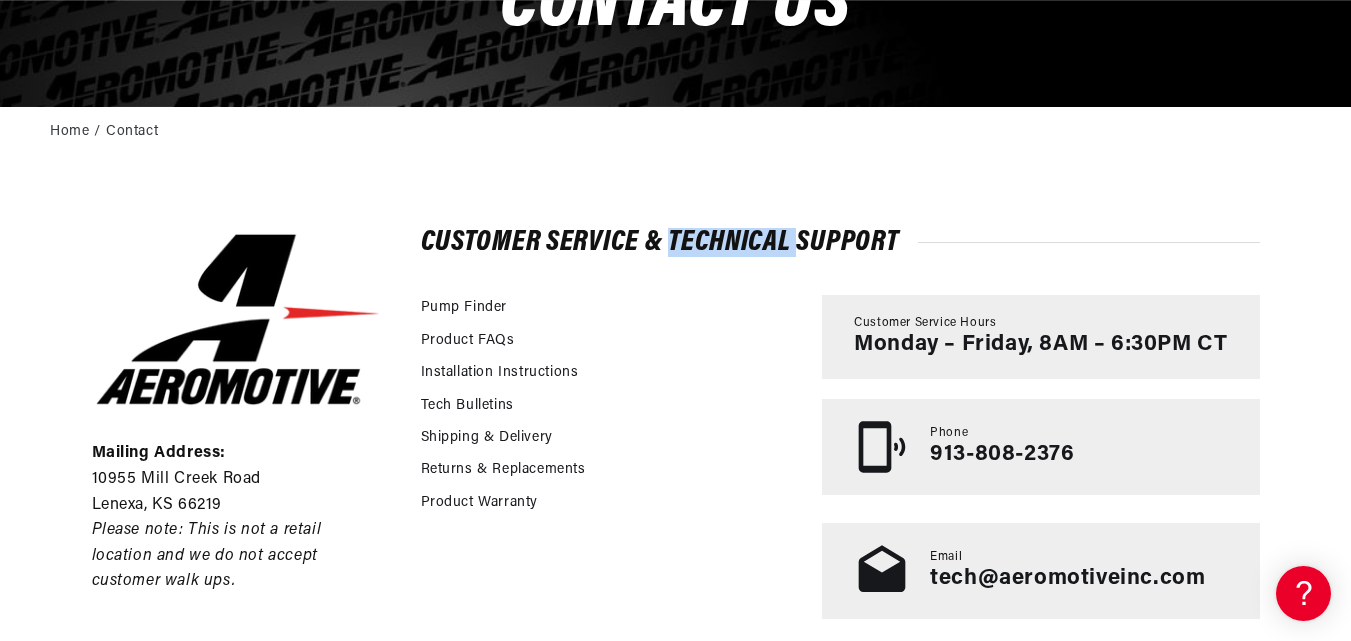 click on "Customer Service & Technical Support" at bounding box center [840, 242] 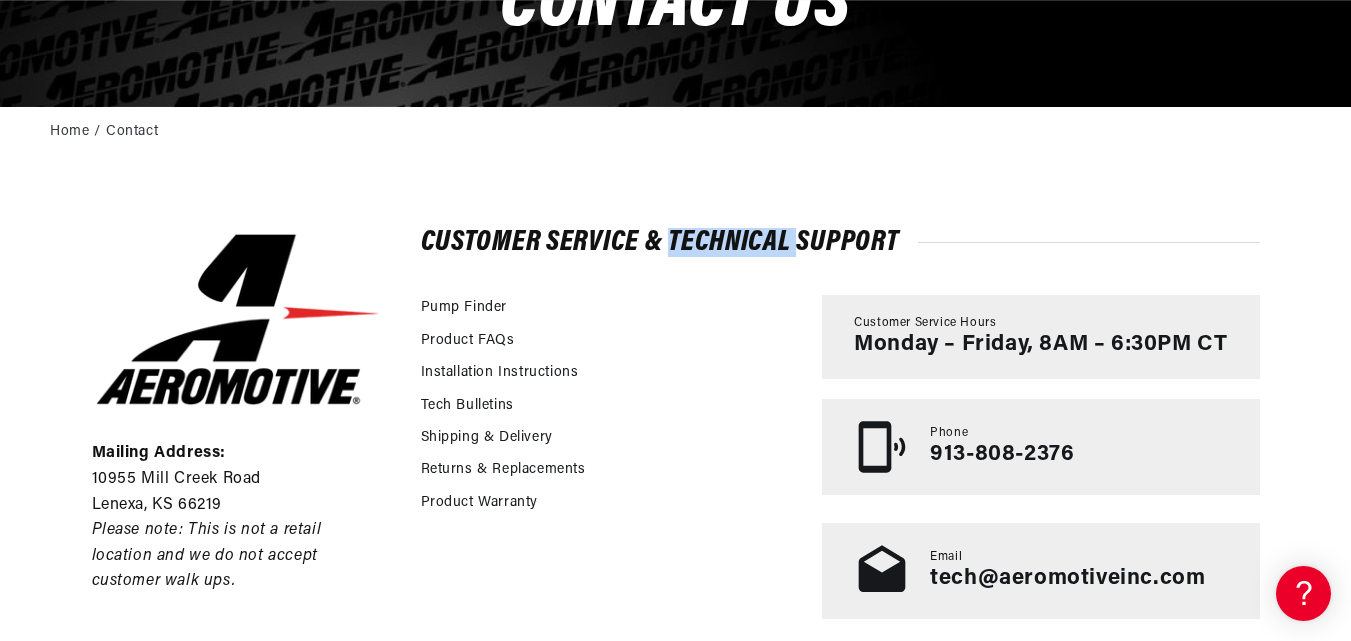 scroll, scrollTop: 0, scrollLeft: 0, axis: both 